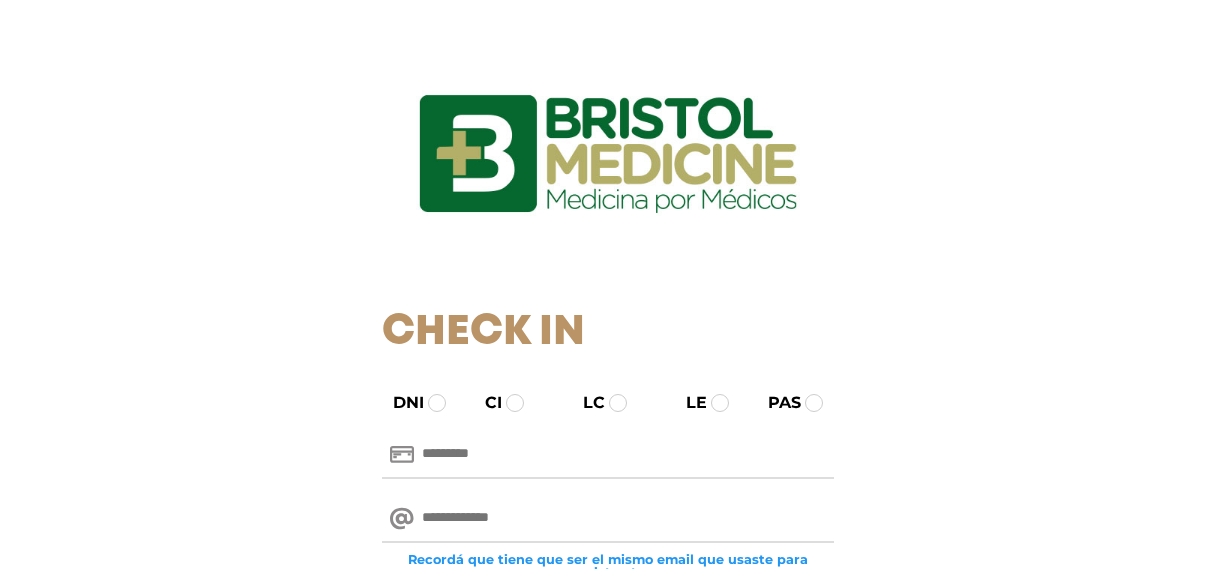 scroll, scrollTop: 0, scrollLeft: 0, axis: both 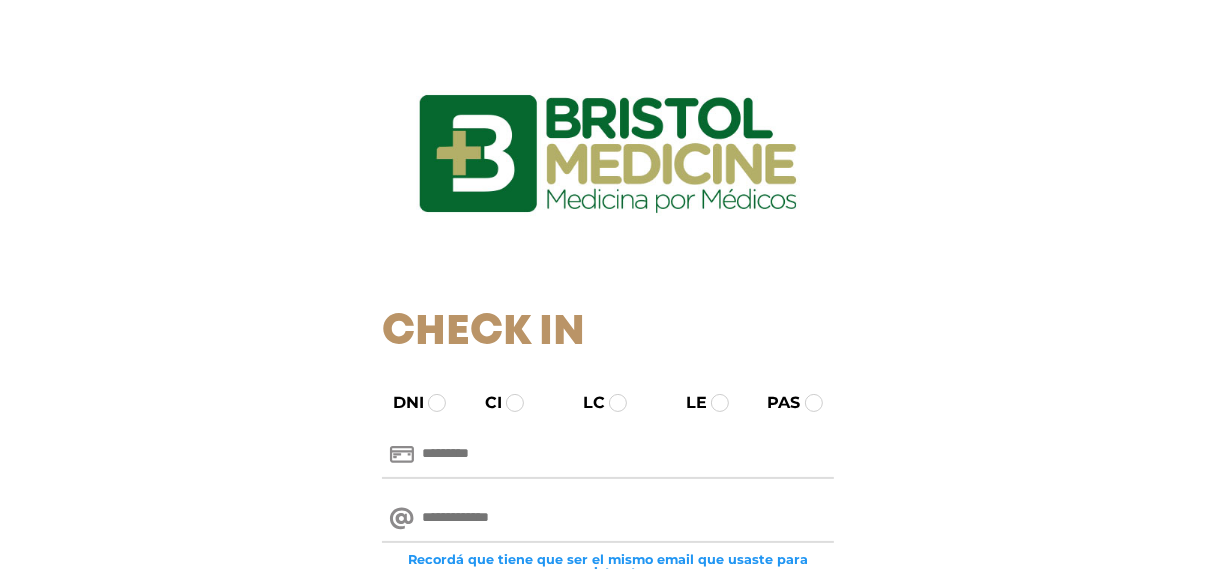 click at bounding box center [607, 519] 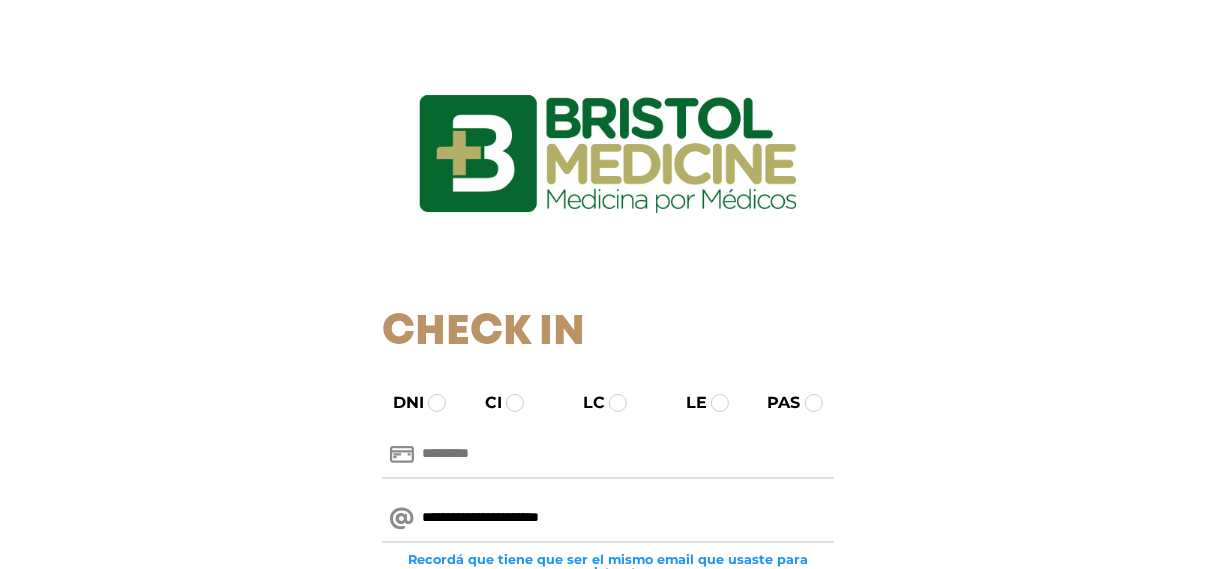 type on "**********" 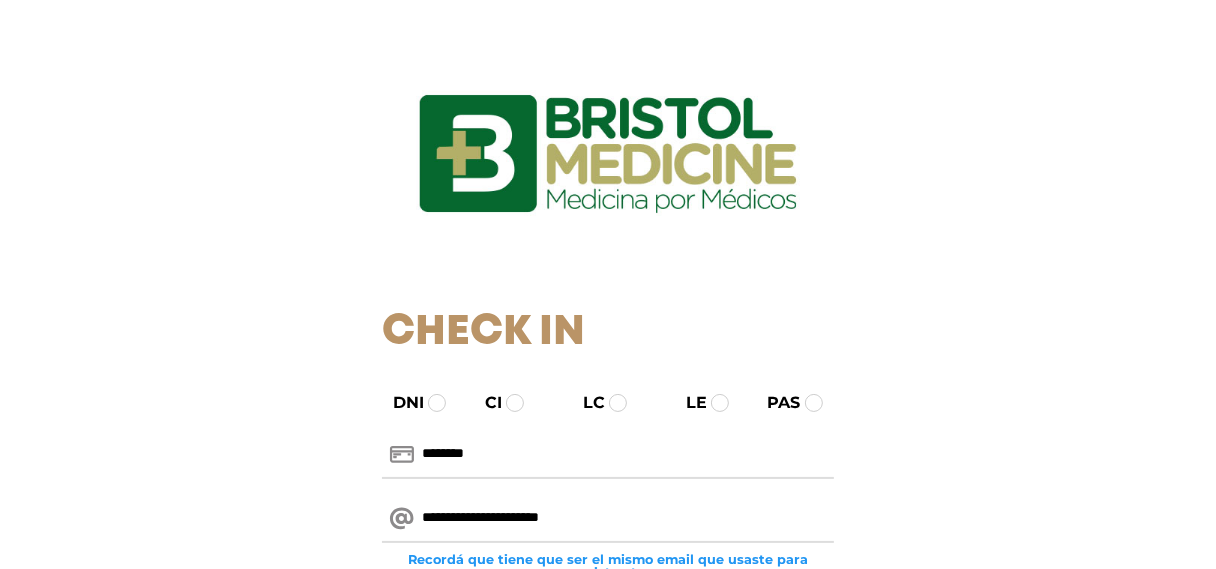 type on "********" 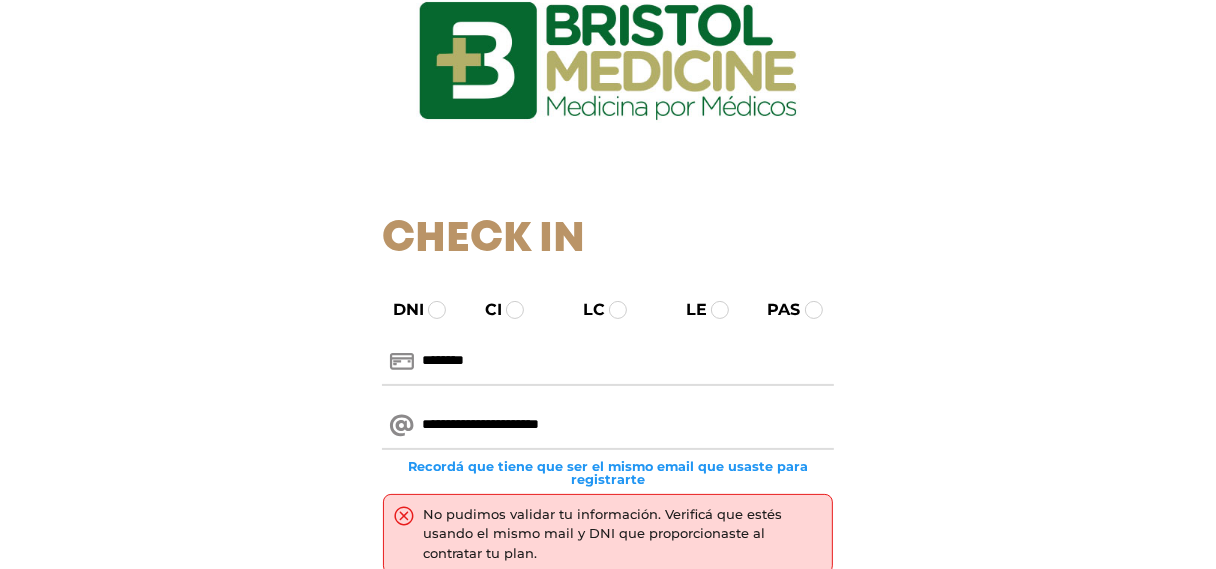scroll, scrollTop: 200, scrollLeft: 0, axis: vertical 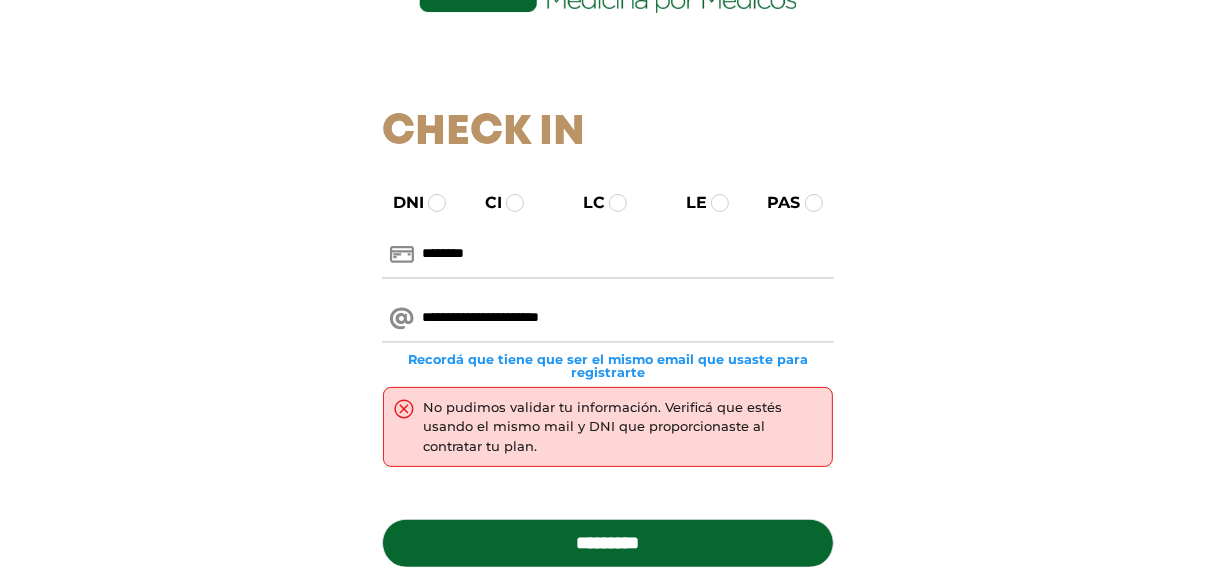 click on "********" at bounding box center [607, 255] 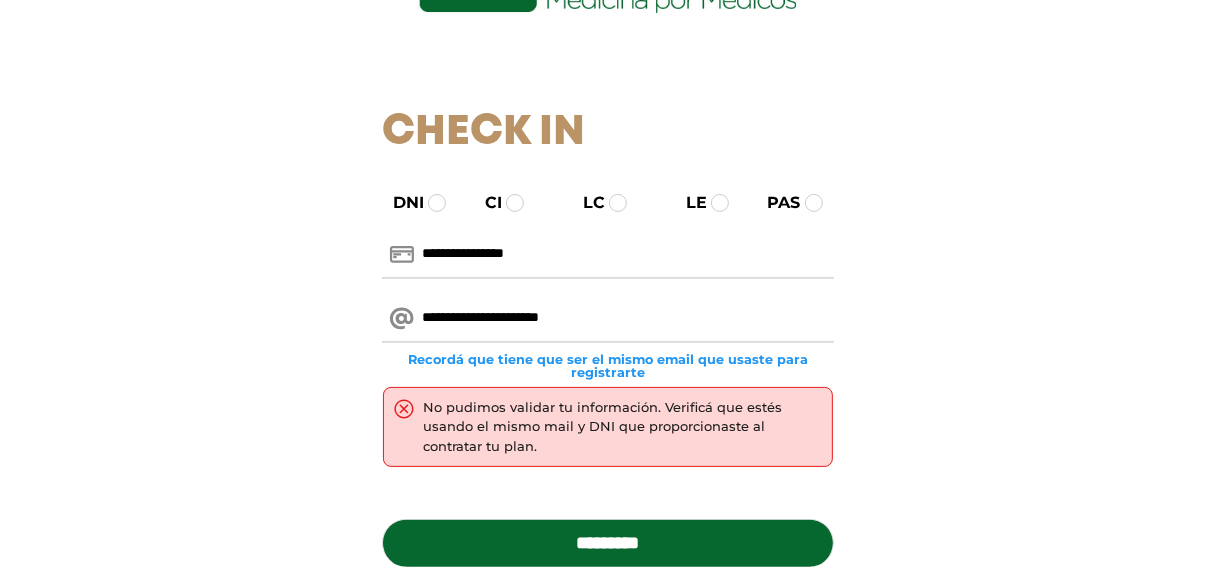 click on "**********" at bounding box center [607, 255] 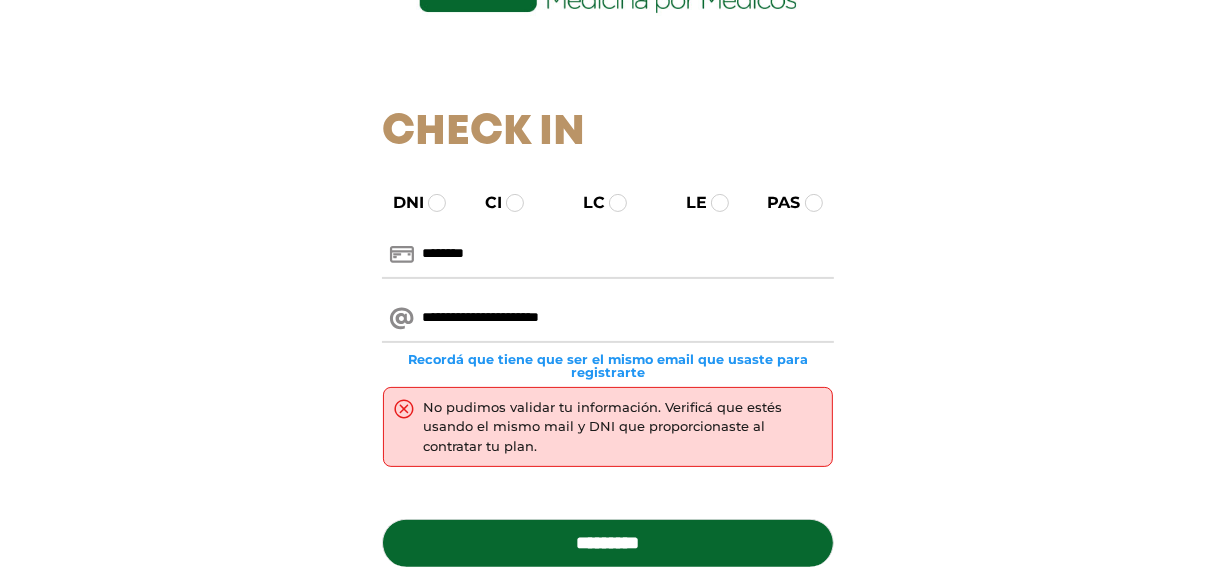 type on "********" 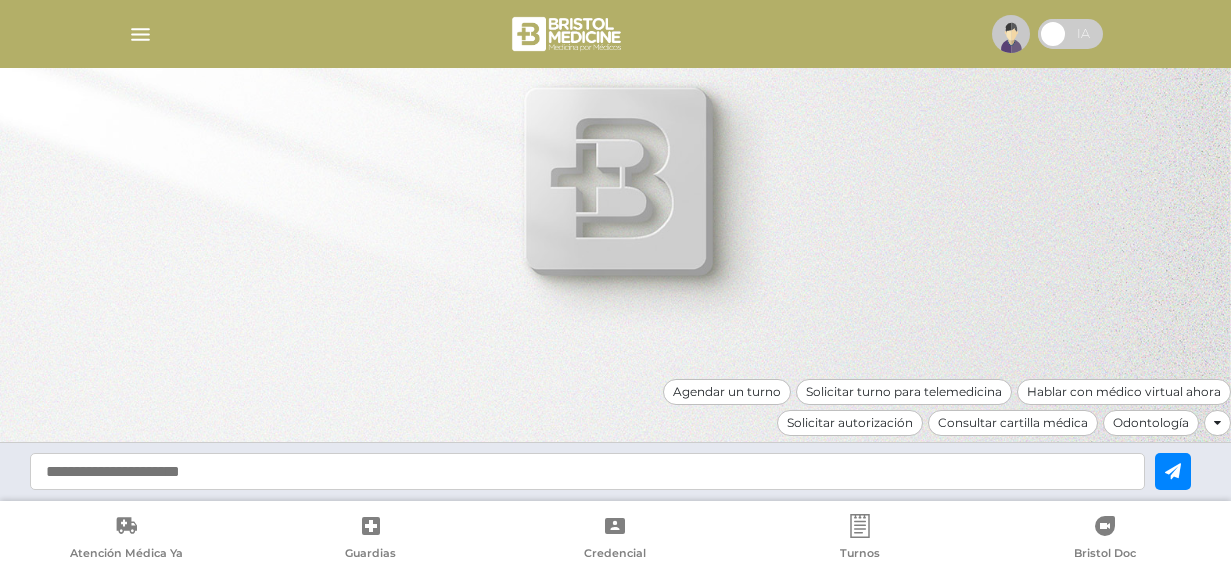 scroll, scrollTop: 0, scrollLeft: 0, axis: both 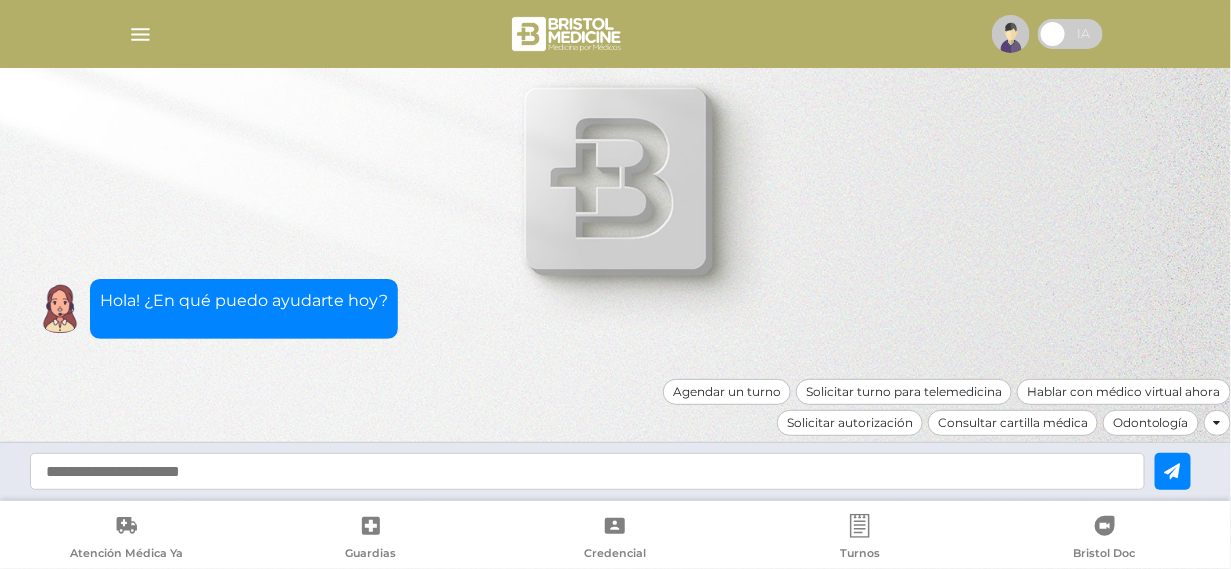 click at bounding box center [140, 34] 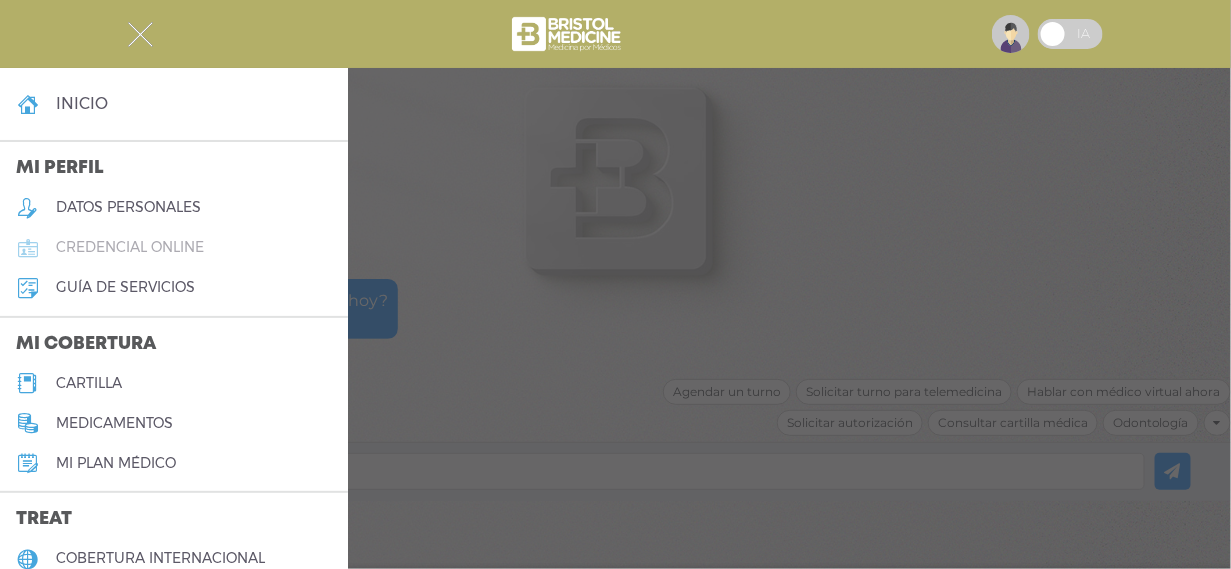 click on "credencial online" at bounding box center (130, 247) 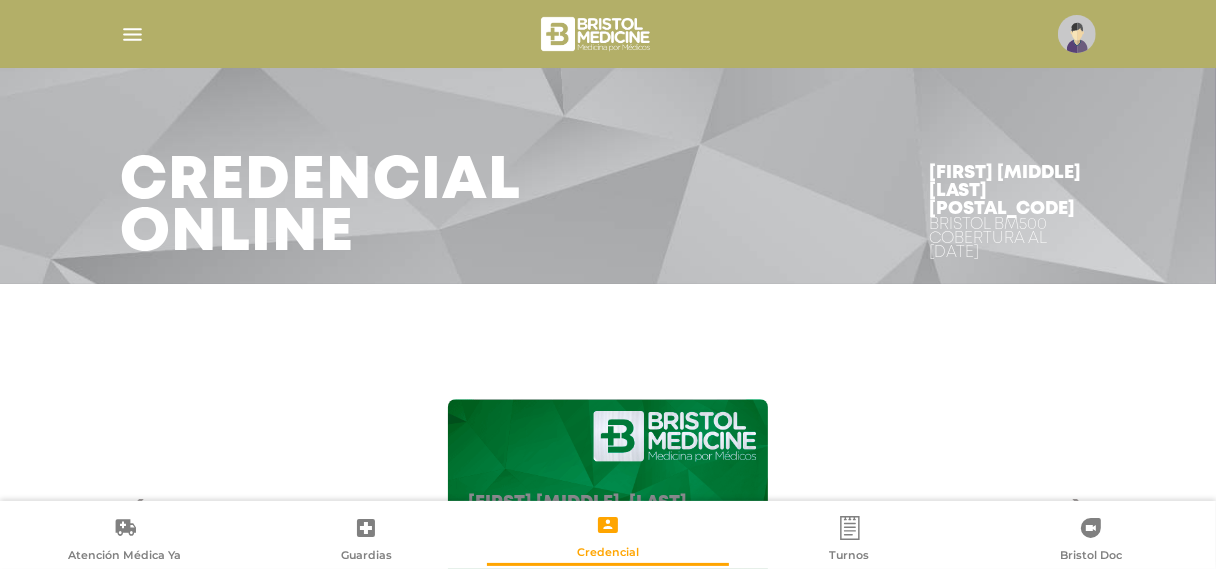 scroll, scrollTop: 200, scrollLeft: 0, axis: vertical 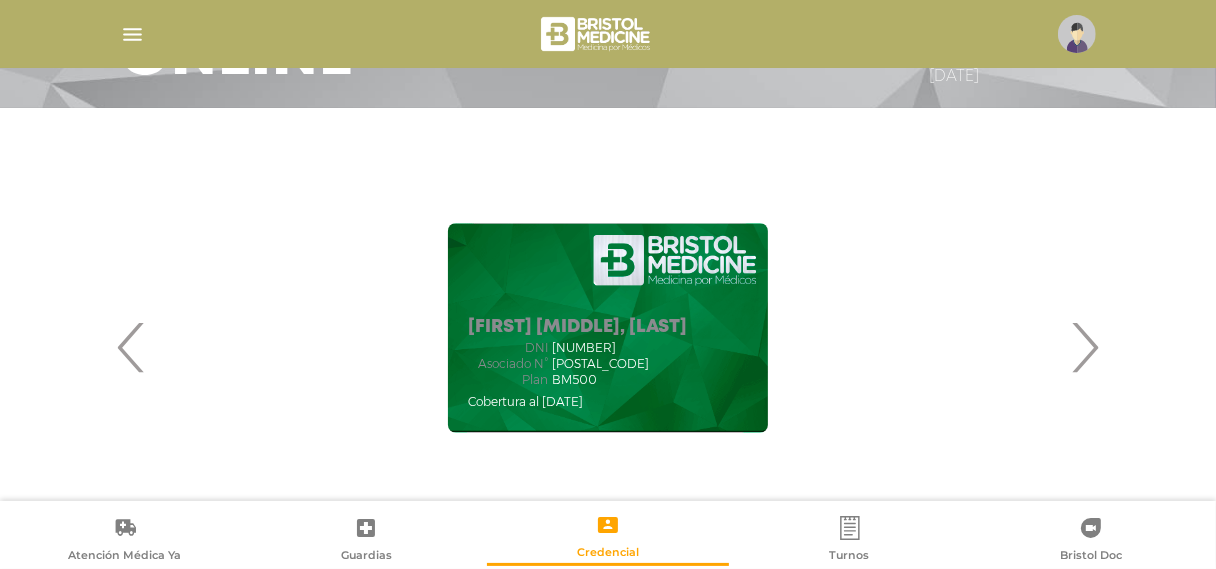click on "›" at bounding box center [1084, 347] 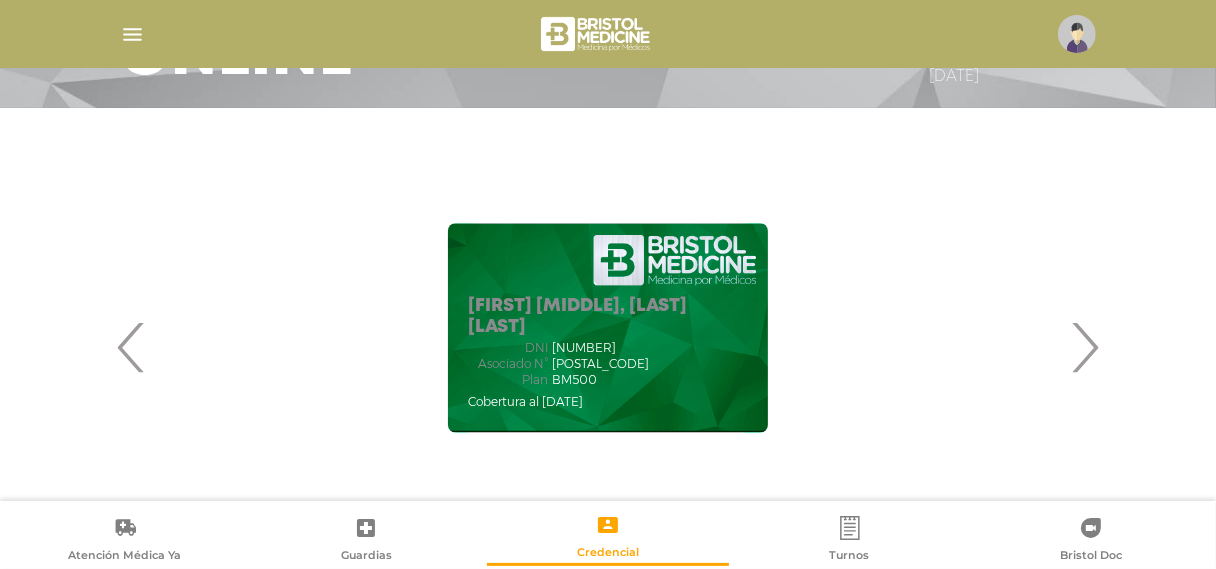 click at bounding box center (132, 34) 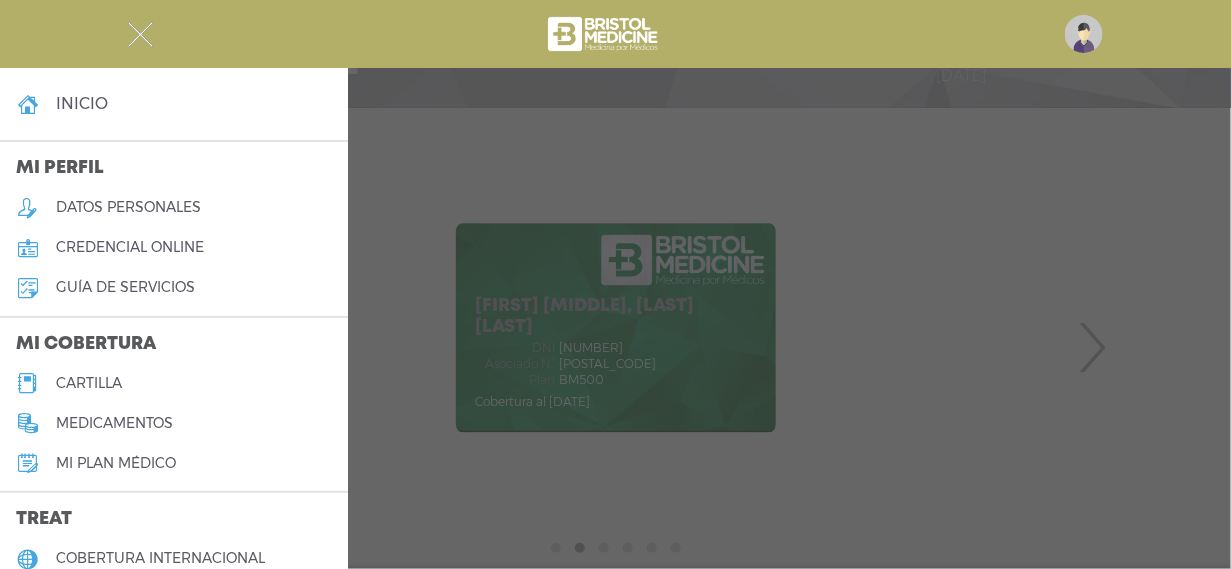 click on "cartilla" at bounding box center (89, 383) 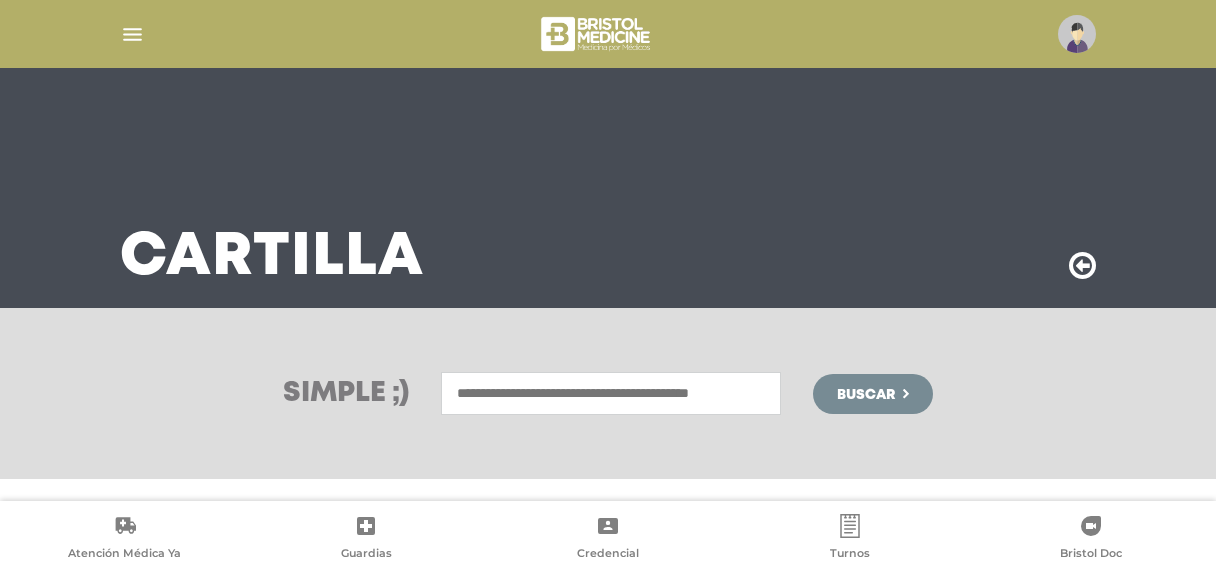 scroll, scrollTop: 0, scrollLeft: 0, axis: both 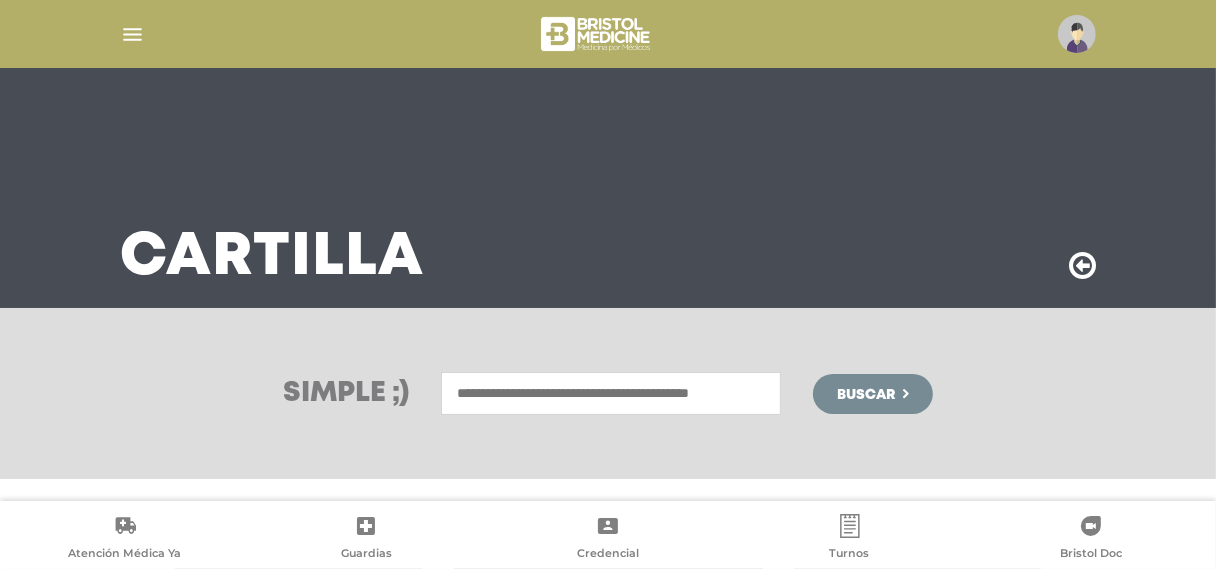 click at bounding box center (611, 393) 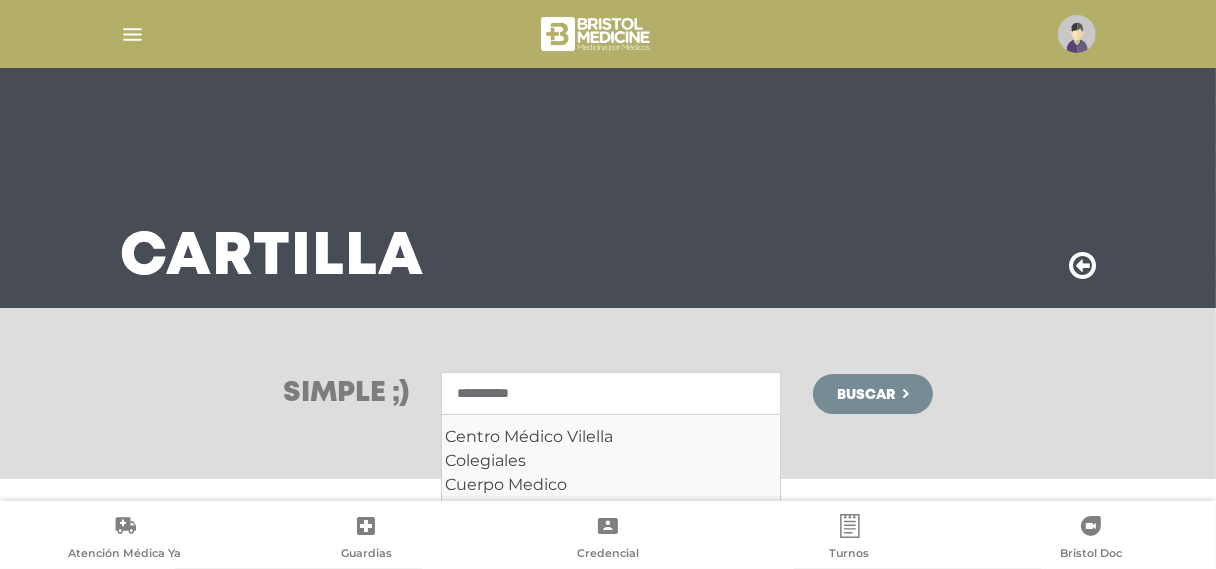 scroll, scrollTop: 200, scrollLeft: 0, axis: vertical 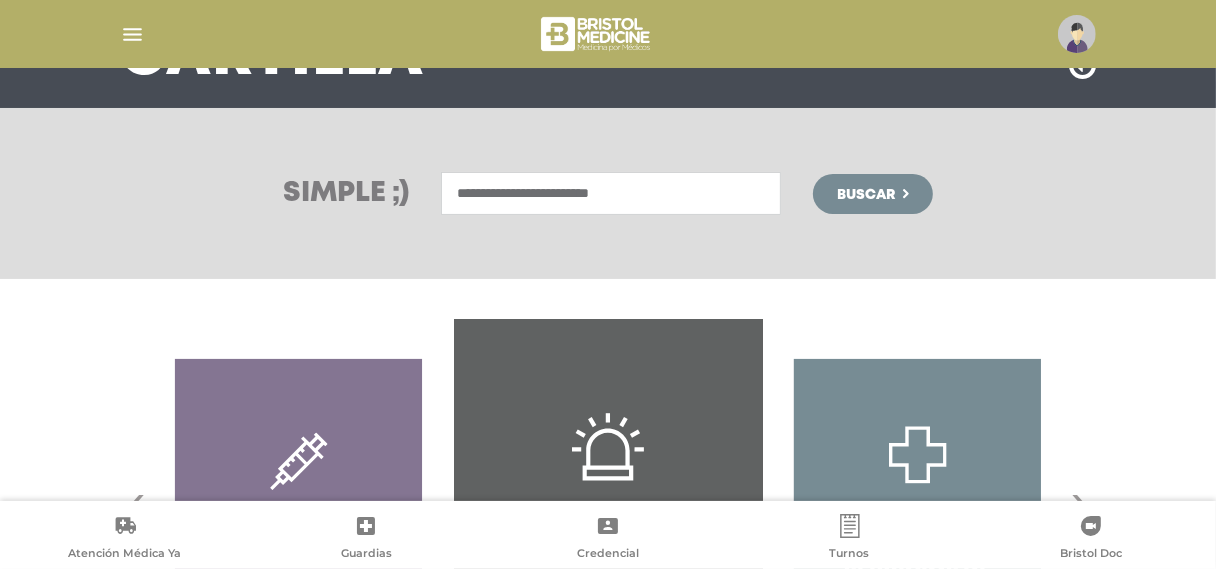 type on "**********" 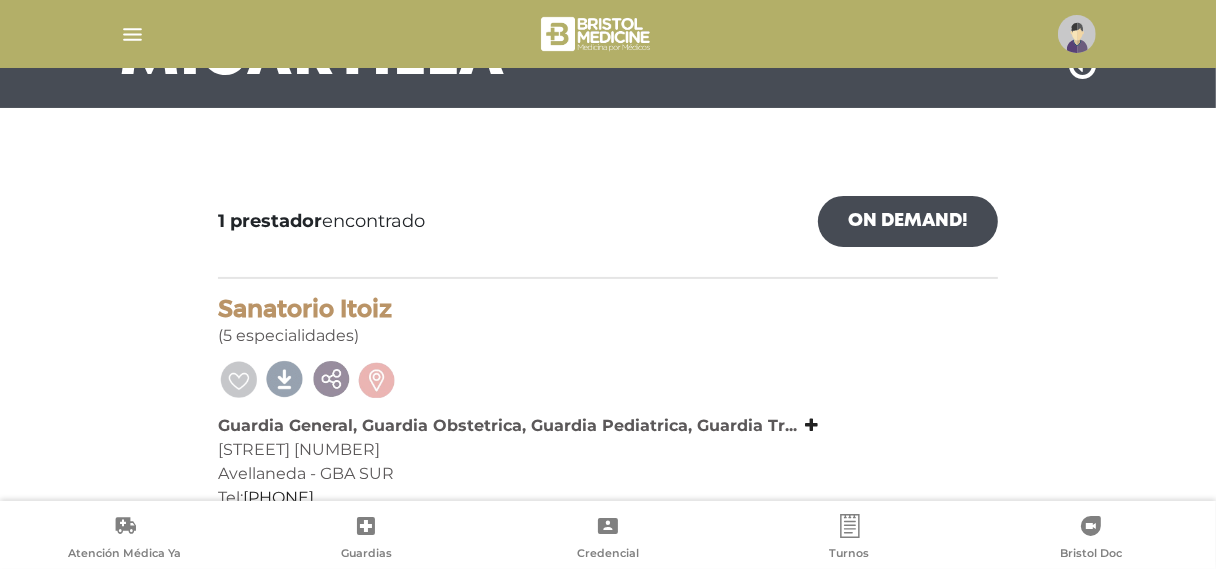 scroll, scrollTop: 242, scrollLeft: 0, axis: vertical 